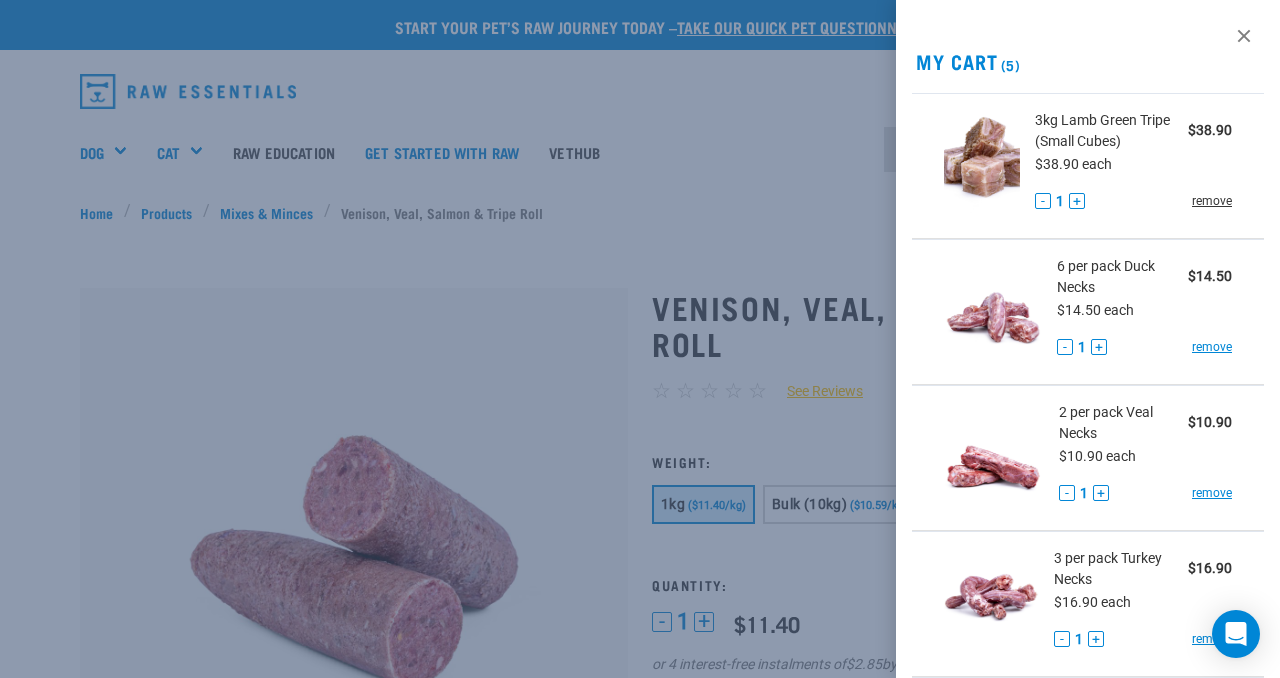 scroll, scrollTop: 0, scrollLeft: 0, axis: both 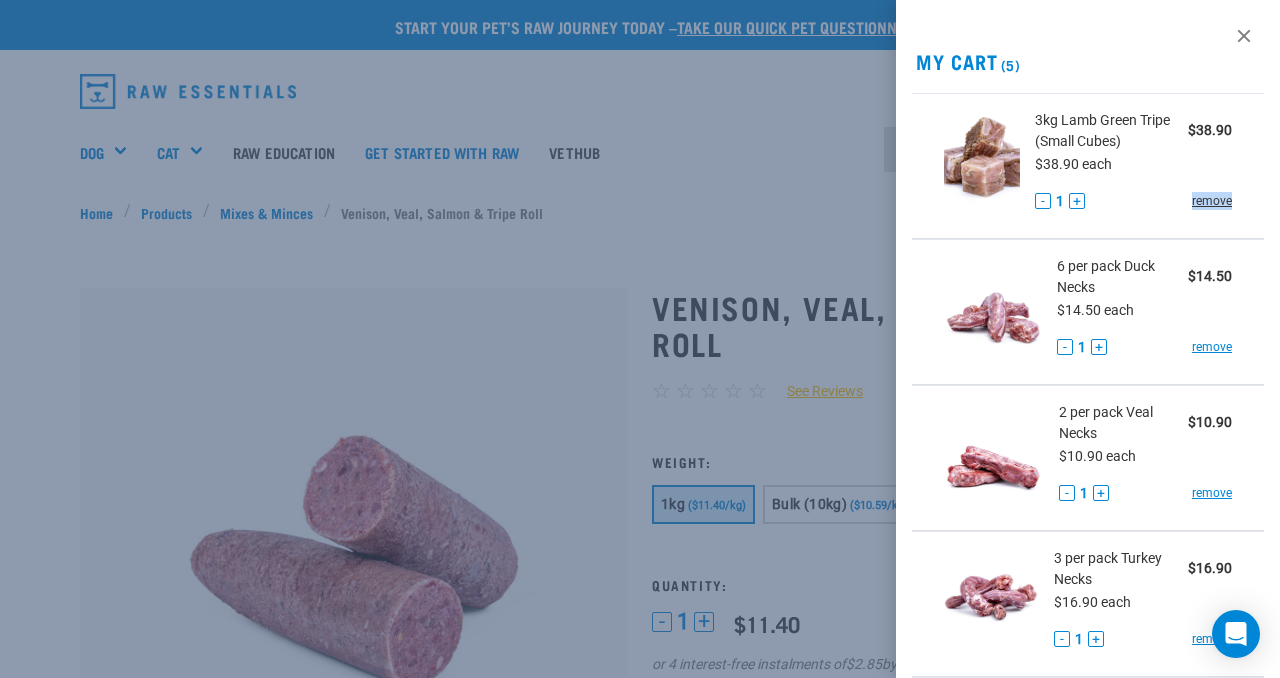 click on "remove" at bounding box center [1212, 201] 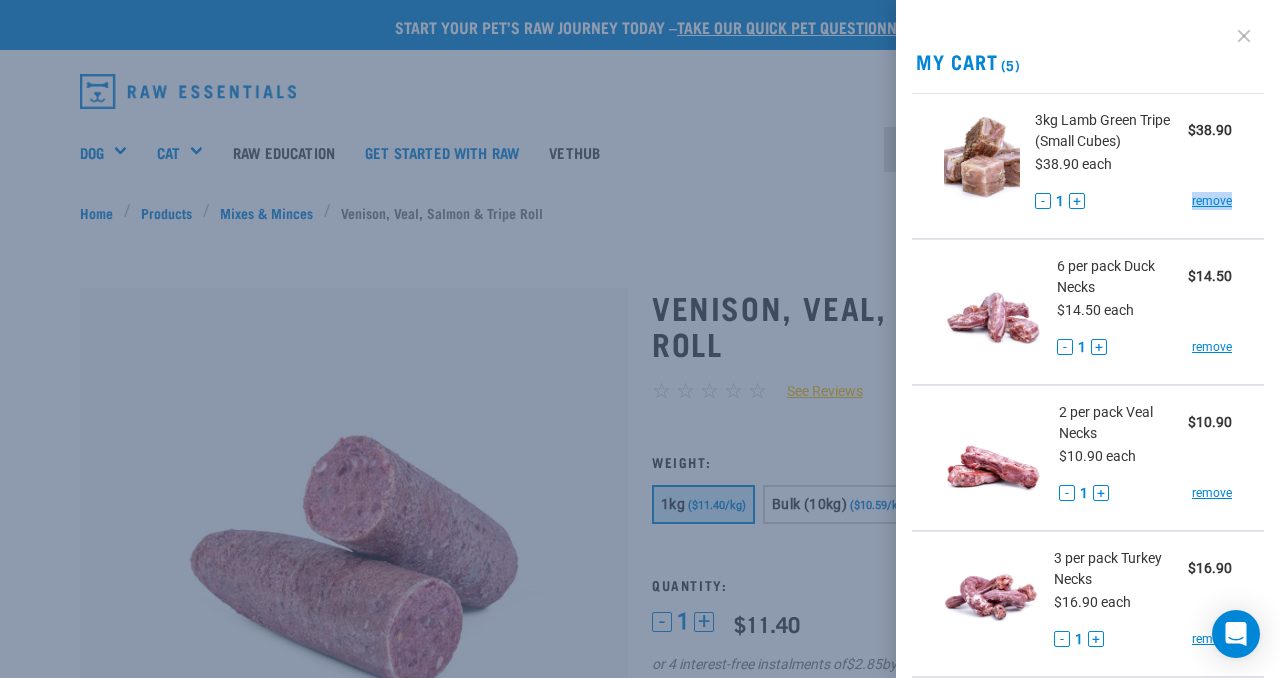 click at bounding box center (1244, 36) 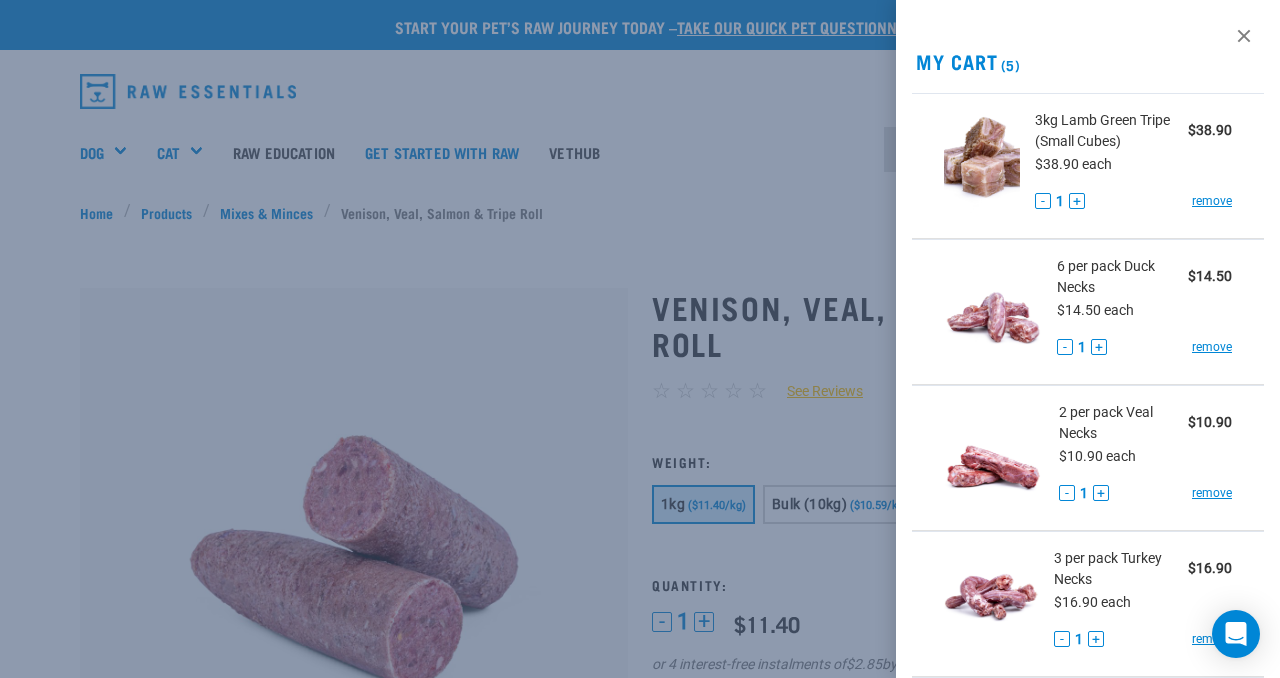 click on "View past orders / re-order
My Cart  (5)
3kg Lamb Green Tripe (Small Cubes)
$38.90
$38.90 each
-
1
+
remove
$14.50 - 1" at bounding box center [1088, 339] 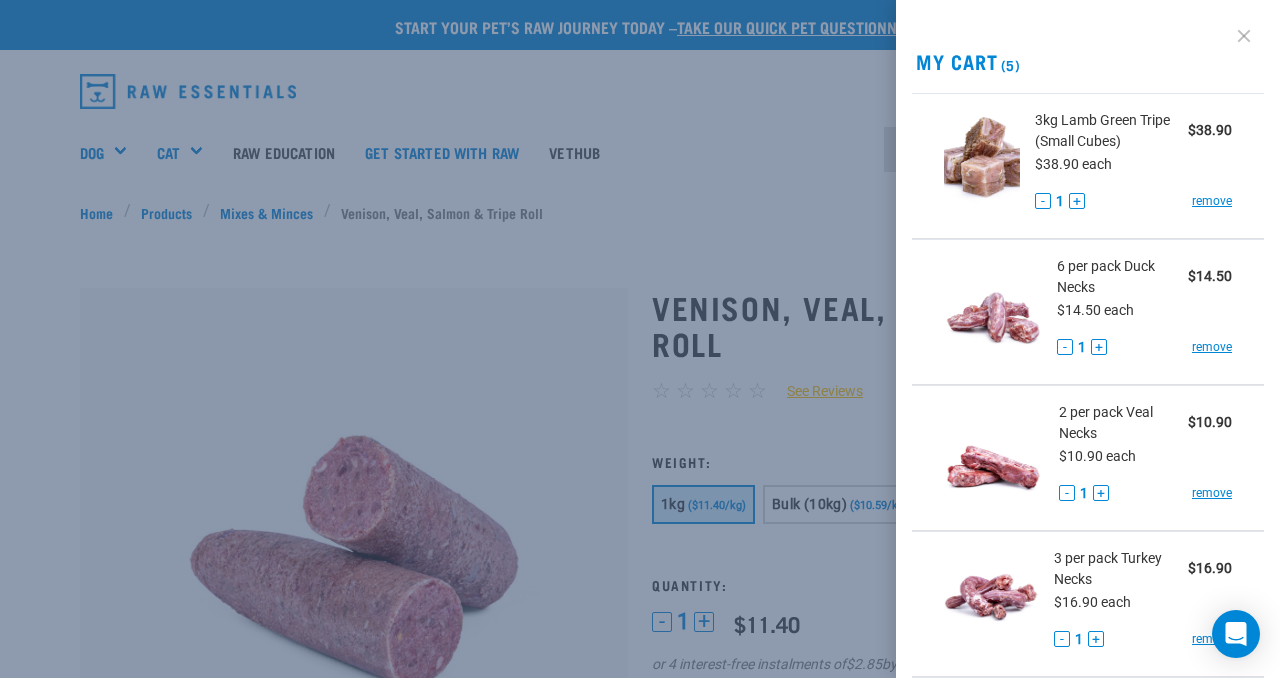 click at bounding box center (1244, 36) 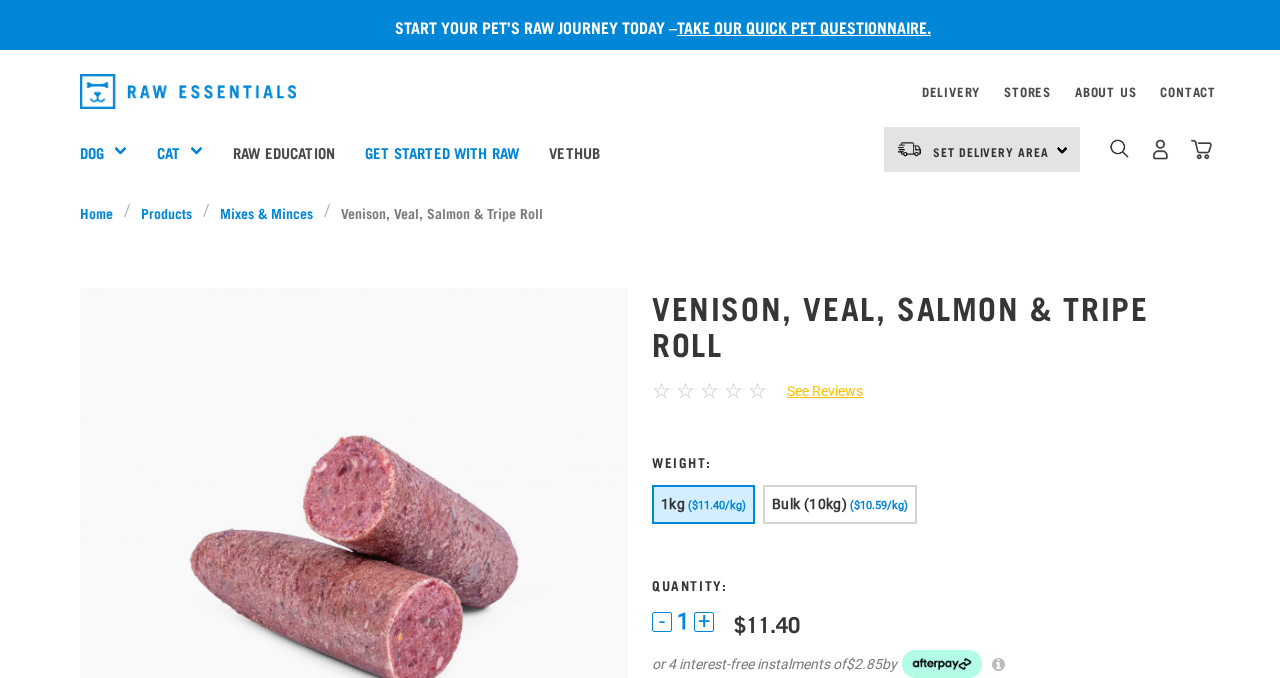 scroll, scrollTop: 0, scrollLeft: 0, axis: both 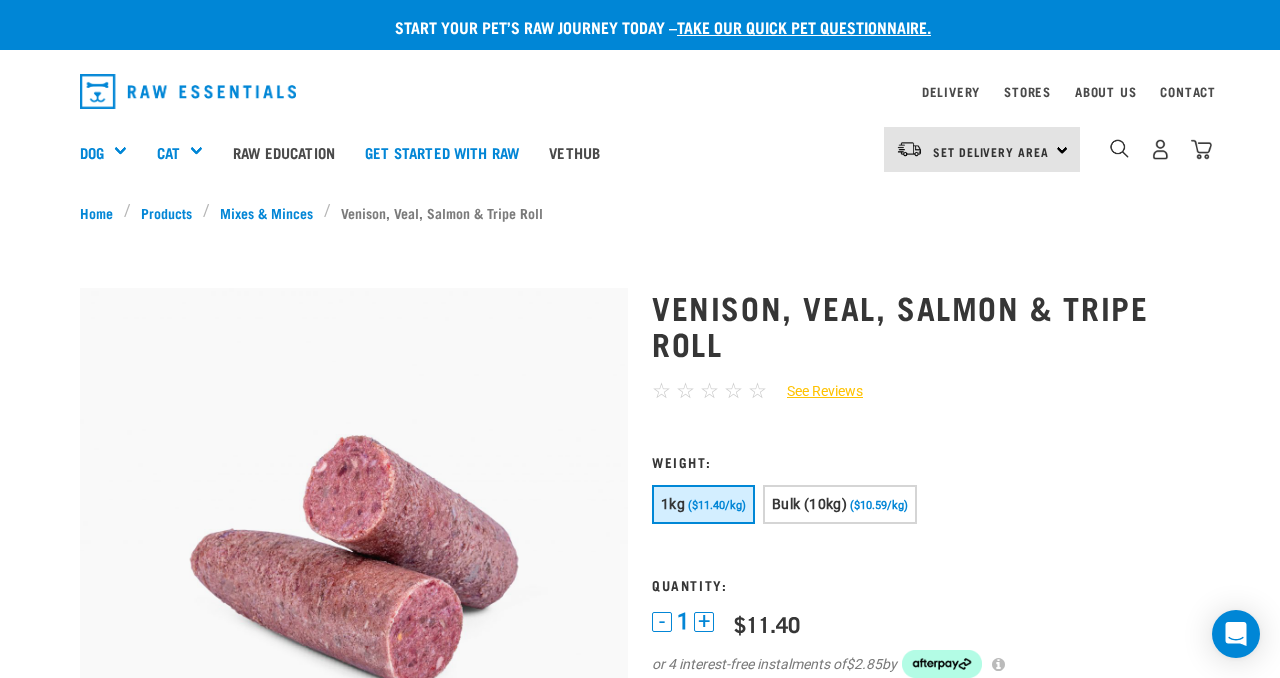click at bounding box center [188, 91] 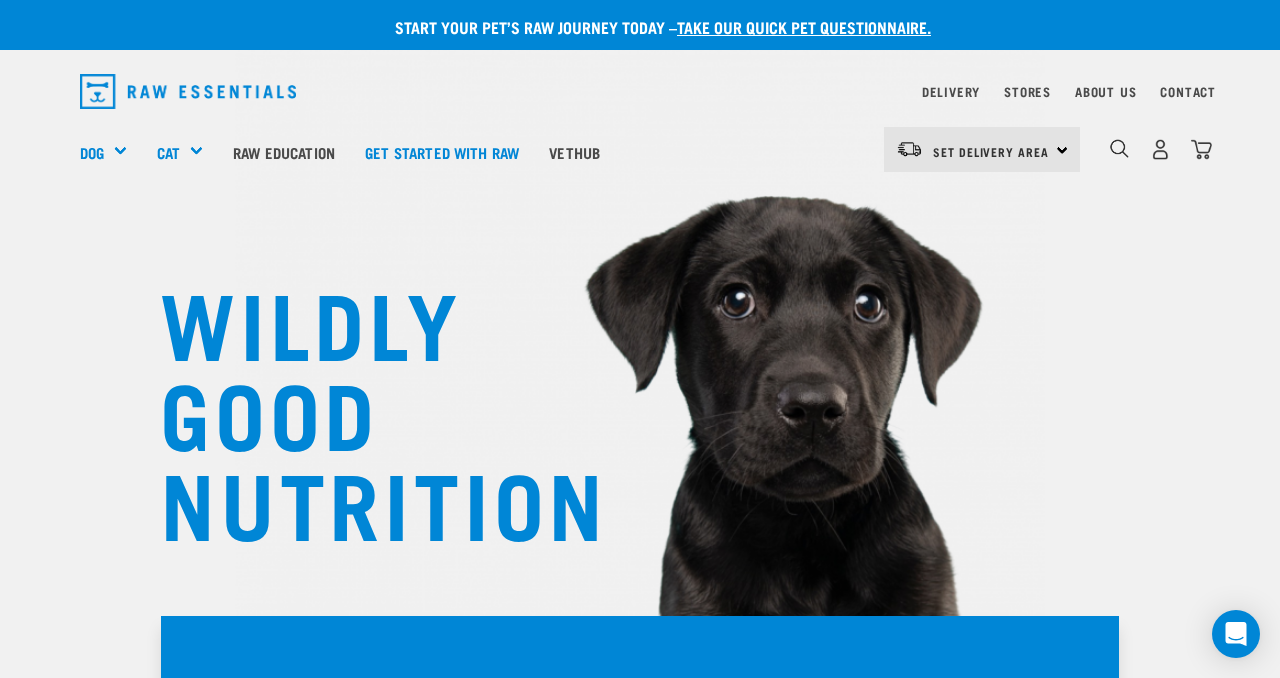 scroll, scrollTop: 0, scrollLeft: 0, axis: both 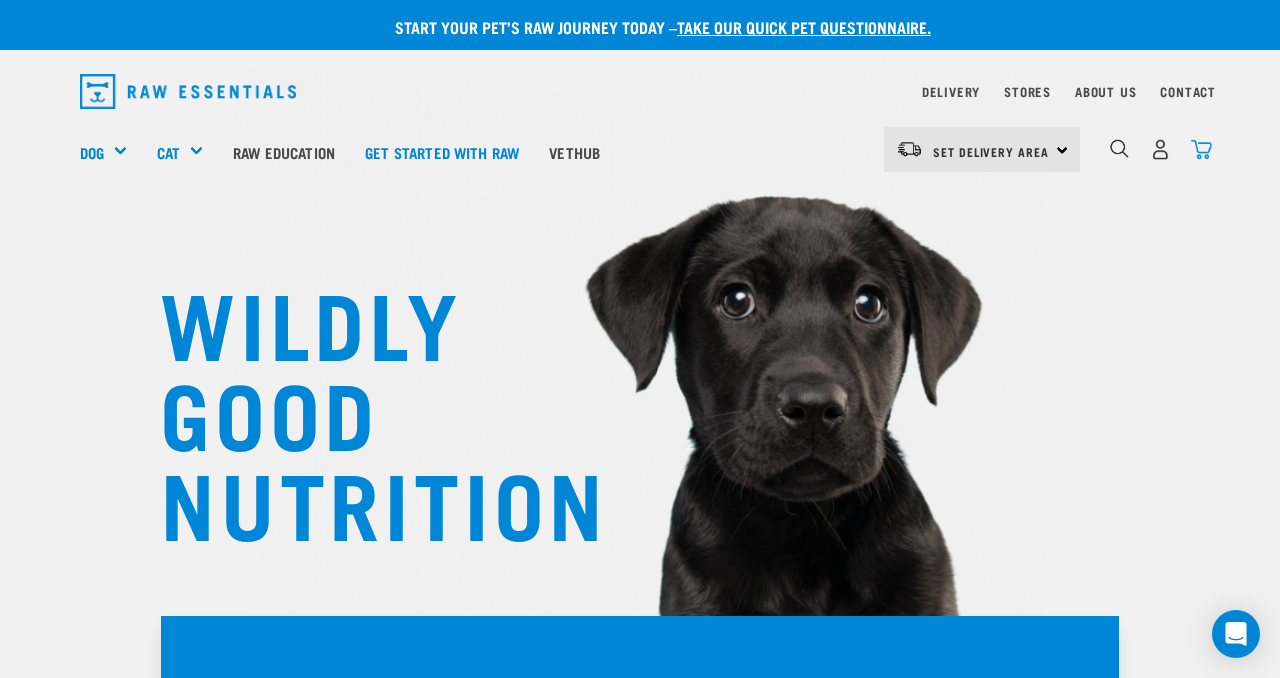 click at bounding box center [1201, 149] 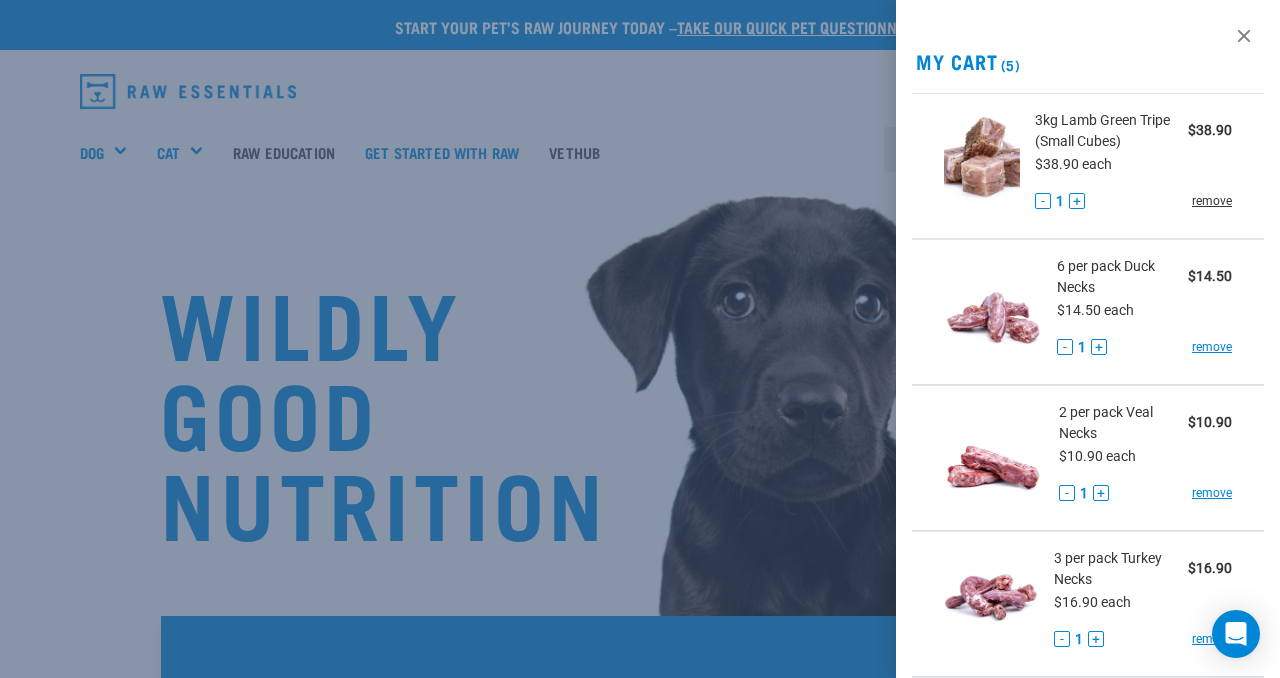 click on "remove" at bounding box center [1212, 201] 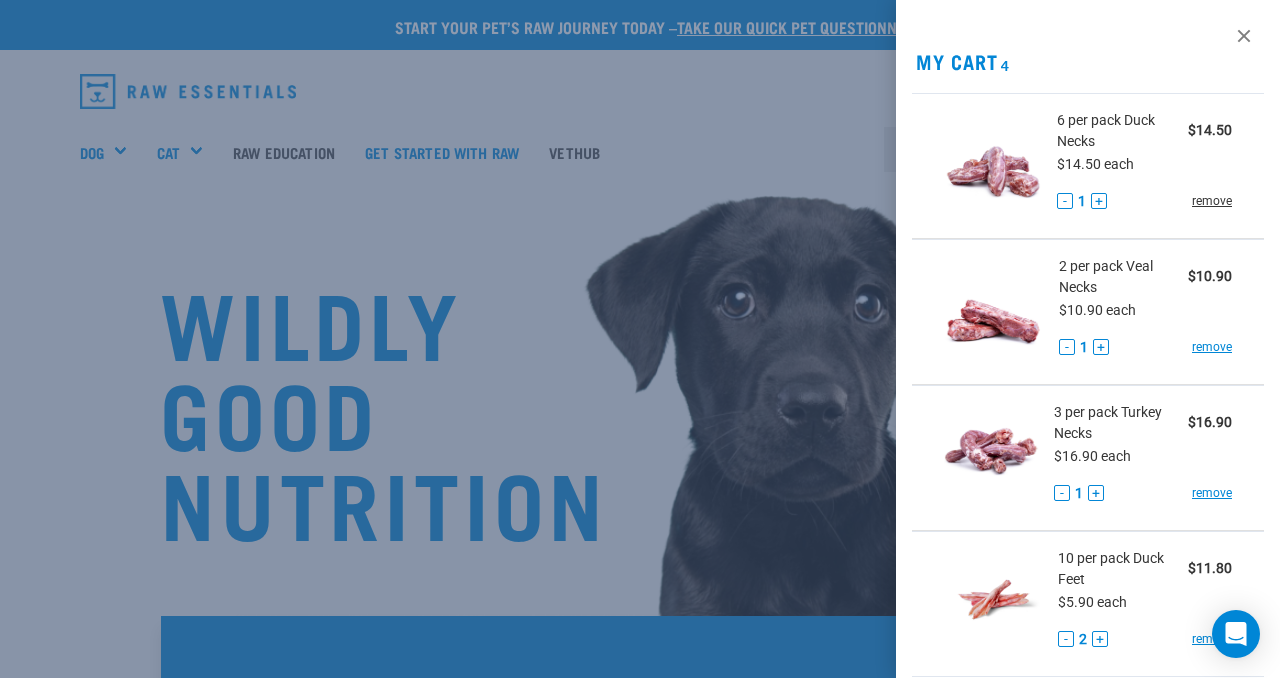 click on "remove" at bounding box center [1212, 201] 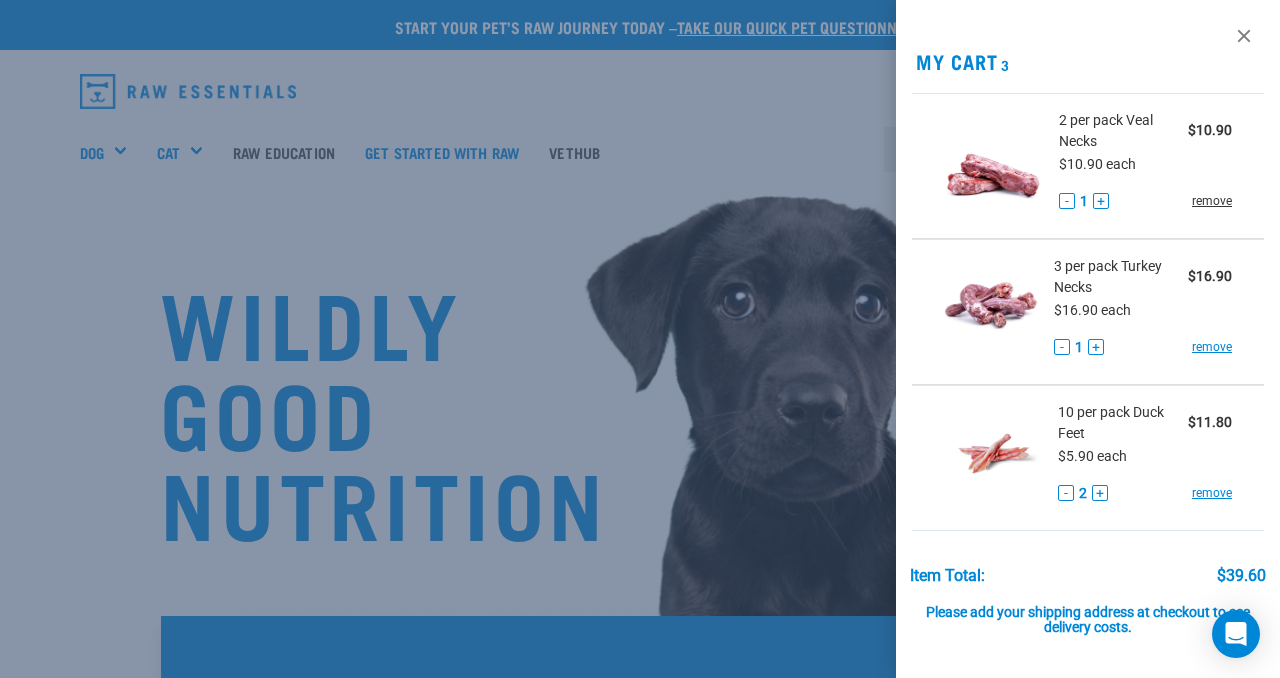 click on "remove" at bounding box center [1212, 201] 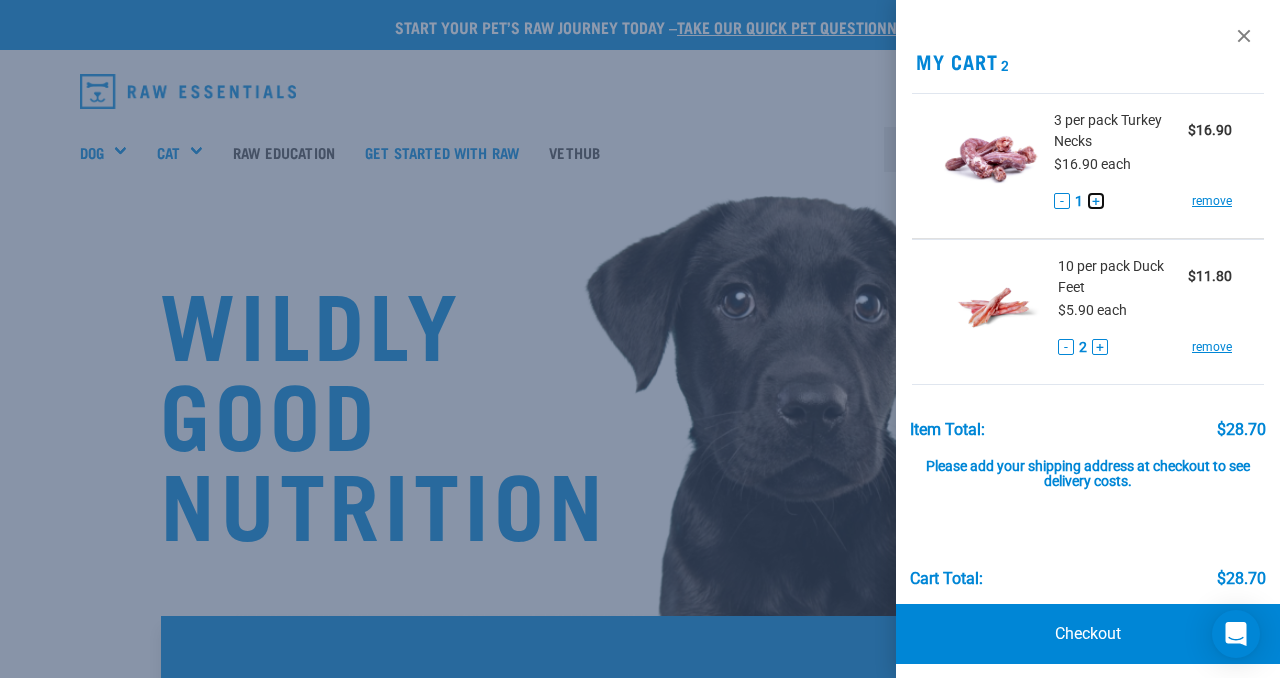 click on "+" at bounding box center [1096, 201] 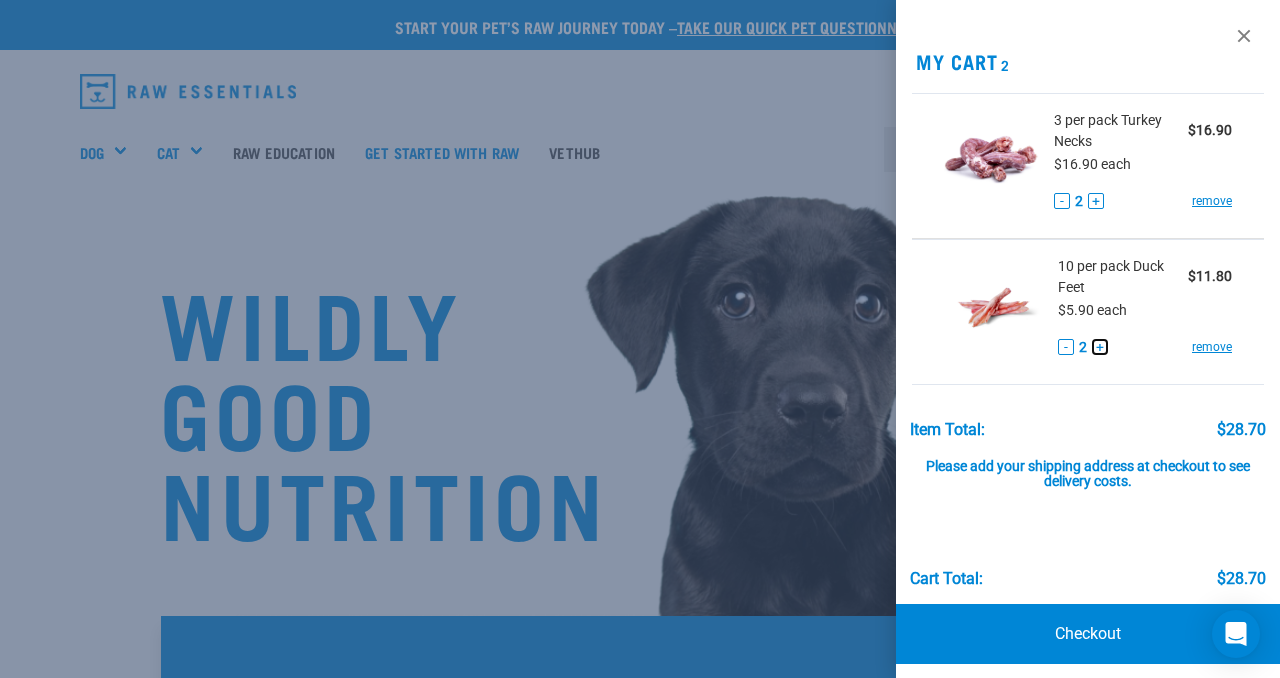 click on "+" at bounding box center (1100, 347) 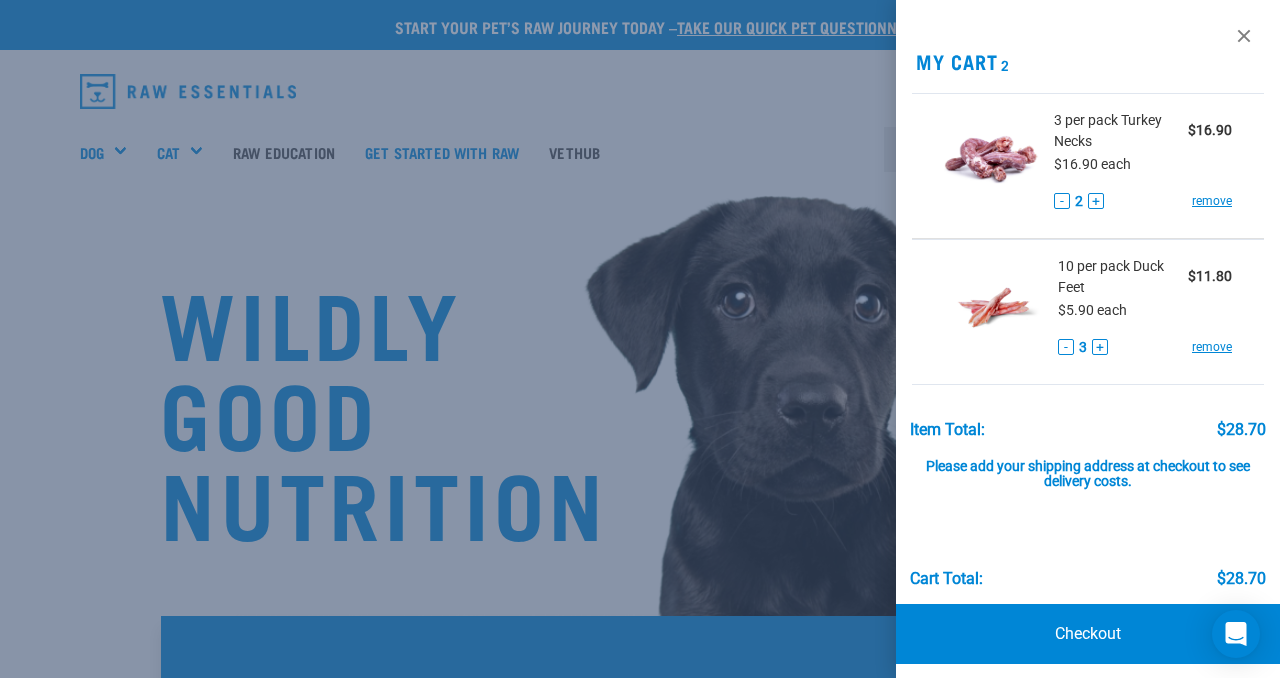 click on "Item Total:
$28.70" at bounding box center [1088, 420] 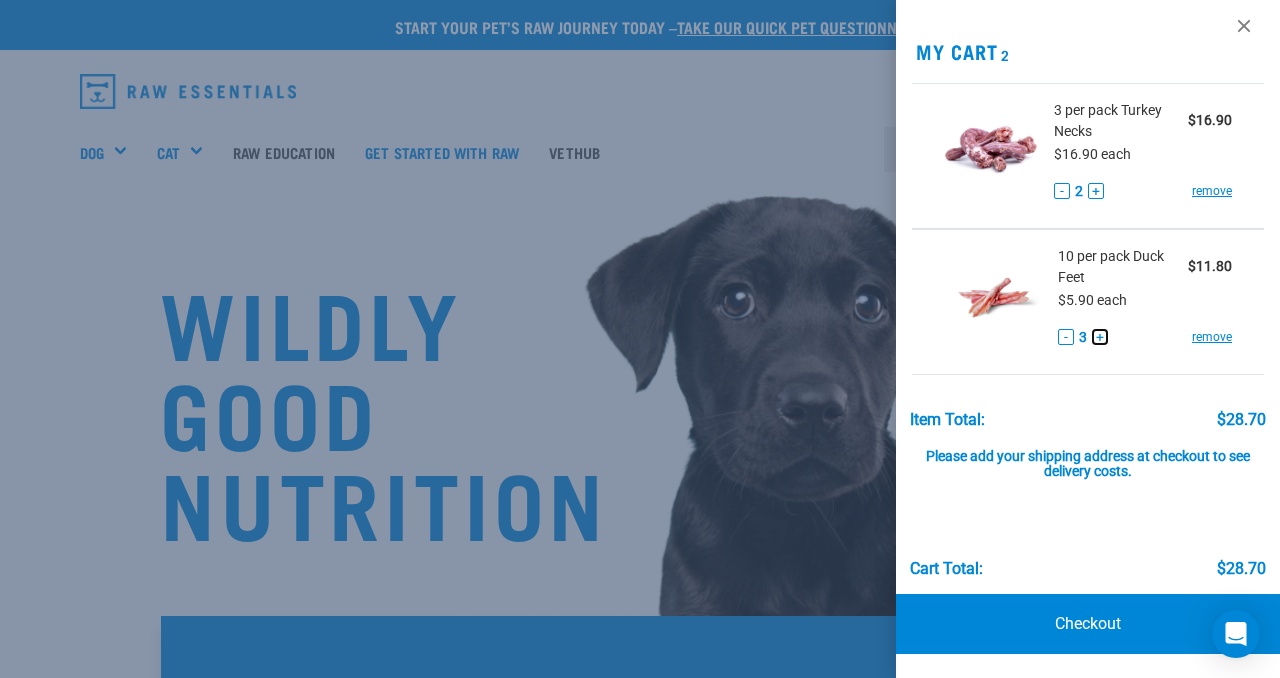 click on "+" at bounding box center (1100, 337) 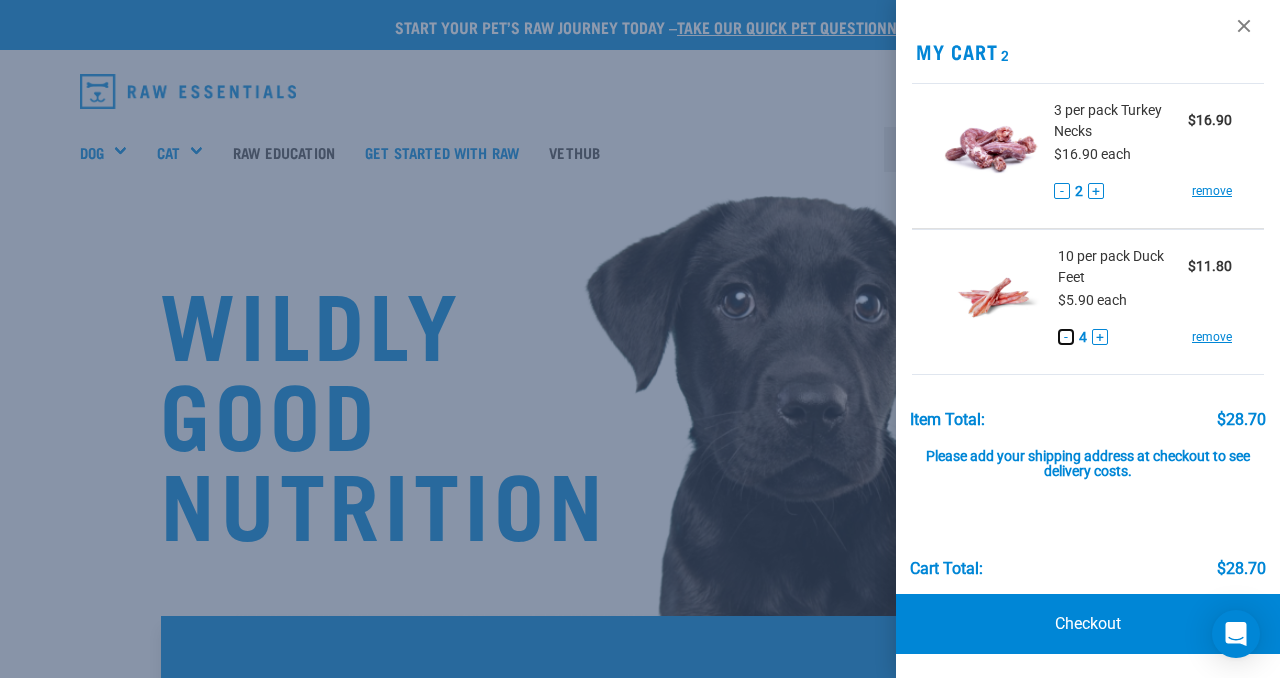 click on "-" at bounding box center (1066, 337) 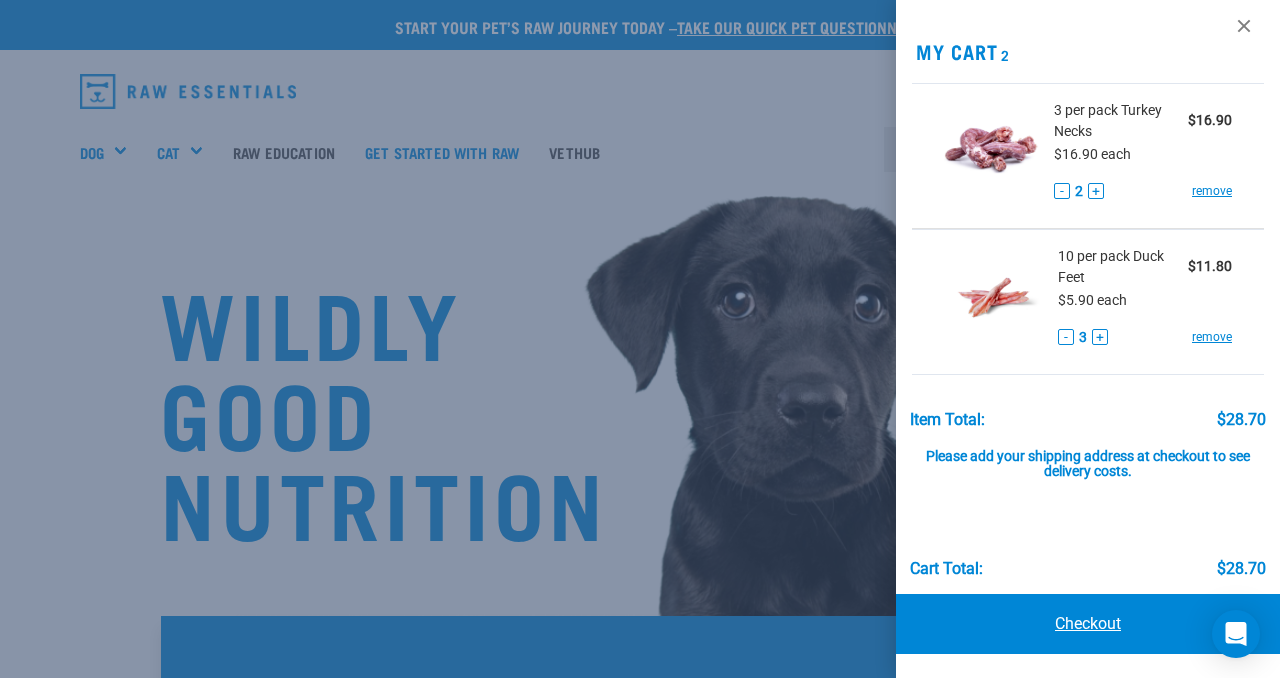 click on "Checkout" at bounding box center [1088, 624] 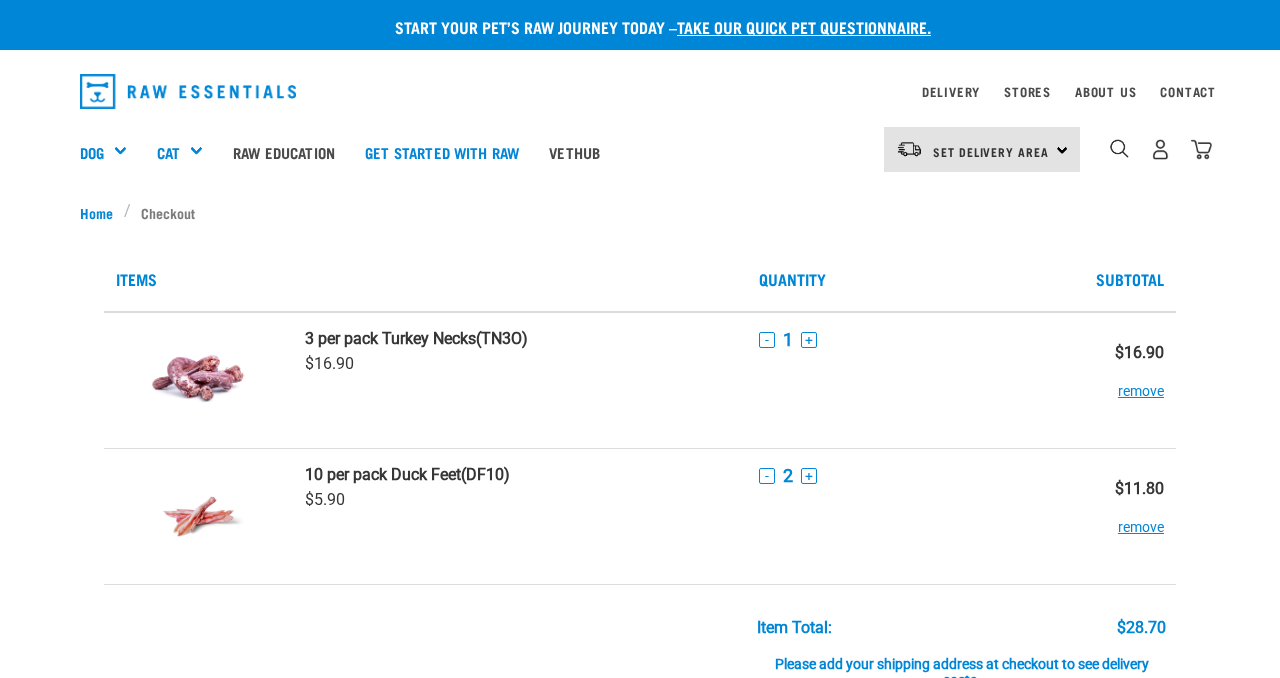 scroll, scrollTop: 0, scrollLeft: 0, axis: both 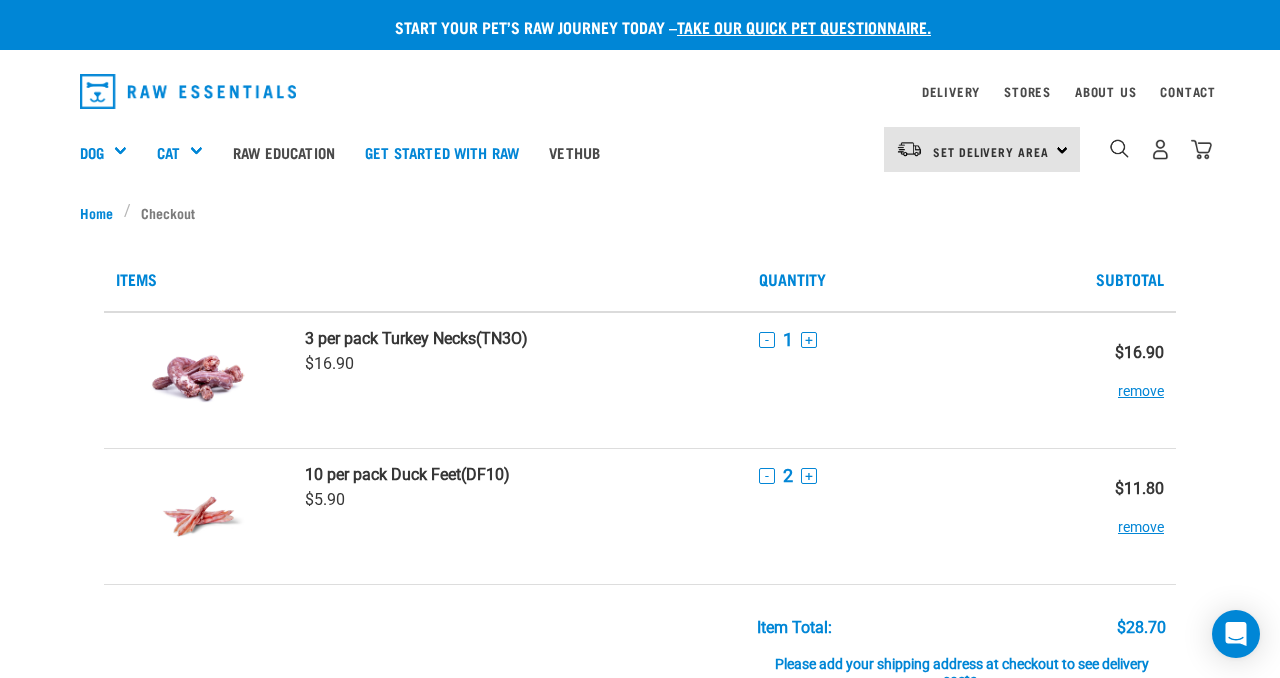 click on "-
1
+" at bounding box center (908, 339) 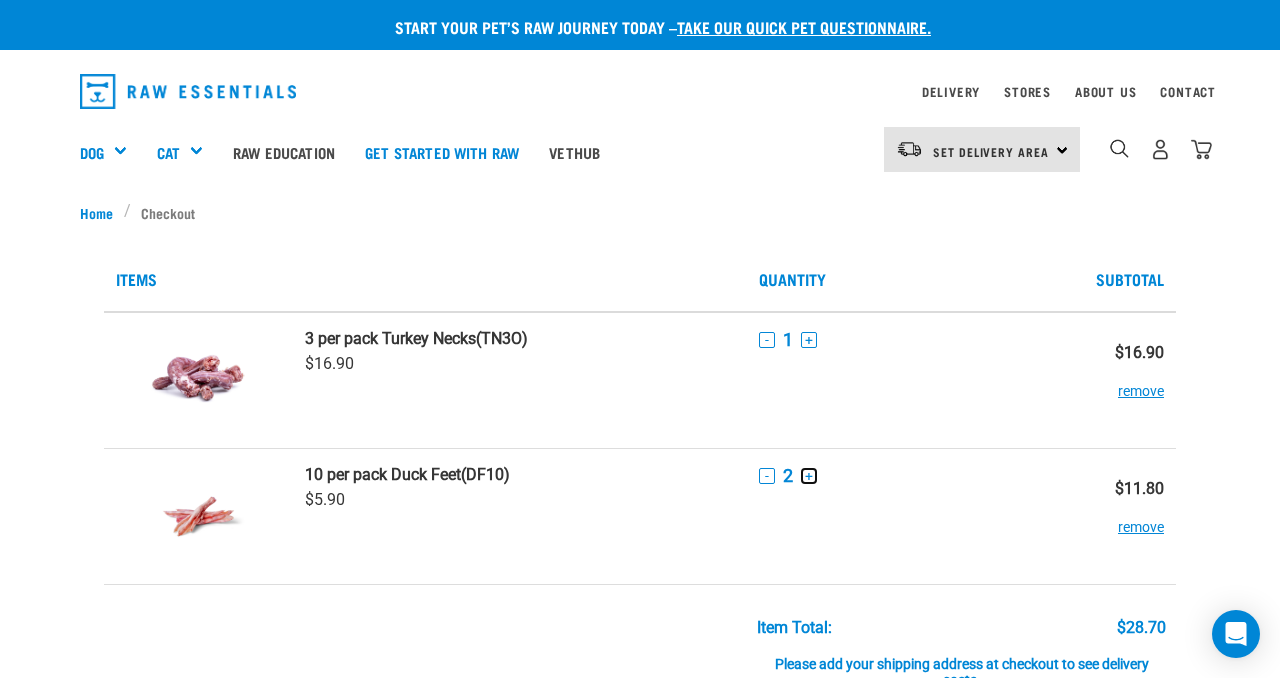 click on "+" at bounding box center (809, 476) 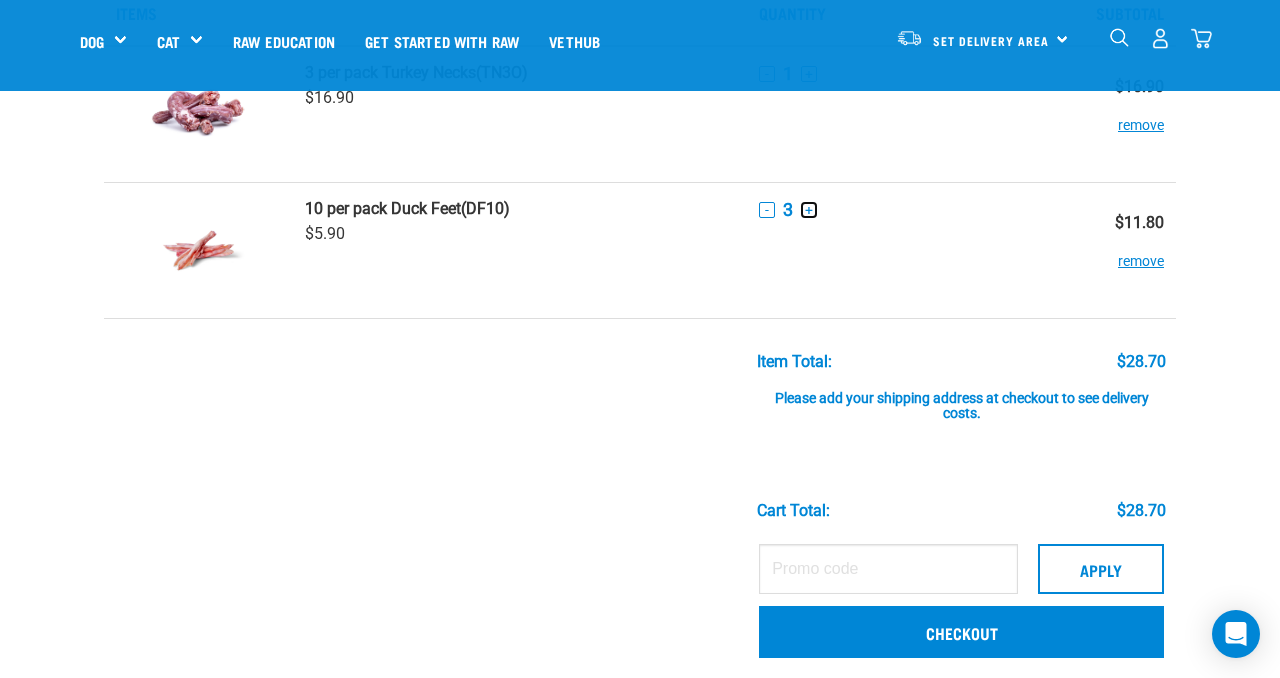 scroll, scrollTop: 125, scrollLeft: 0, axis: vertical 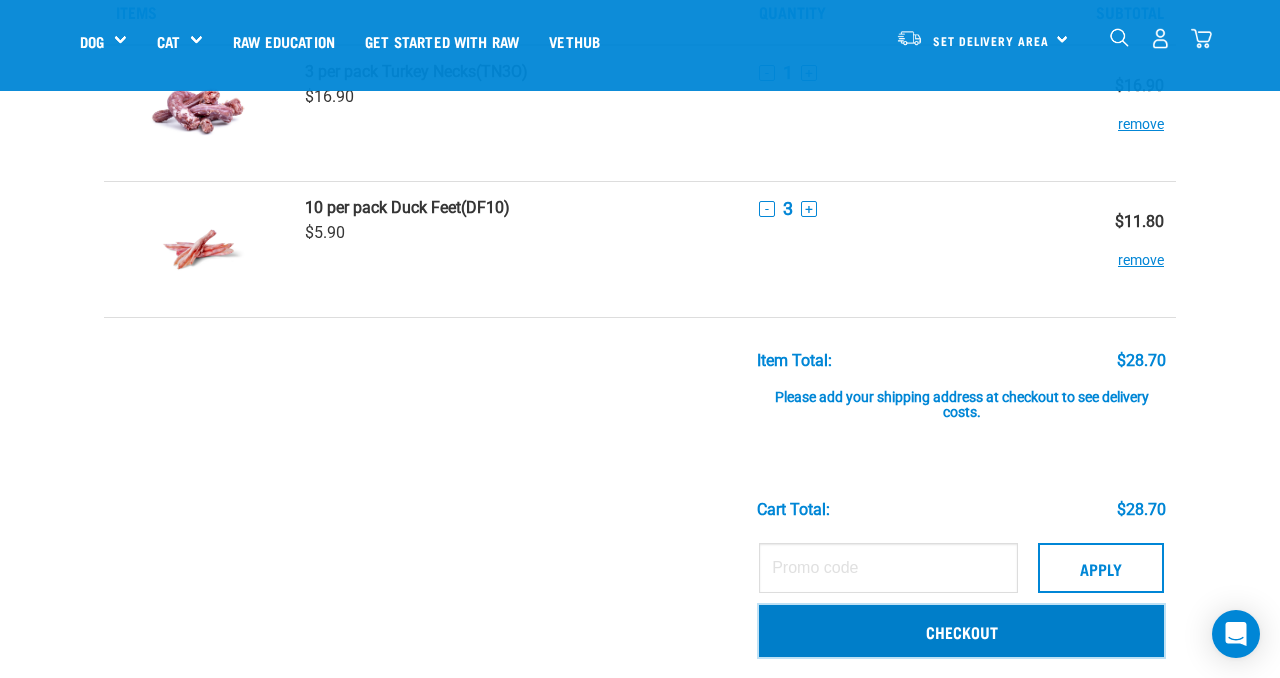 click on "Checkout" at bounding box center [961, 631] 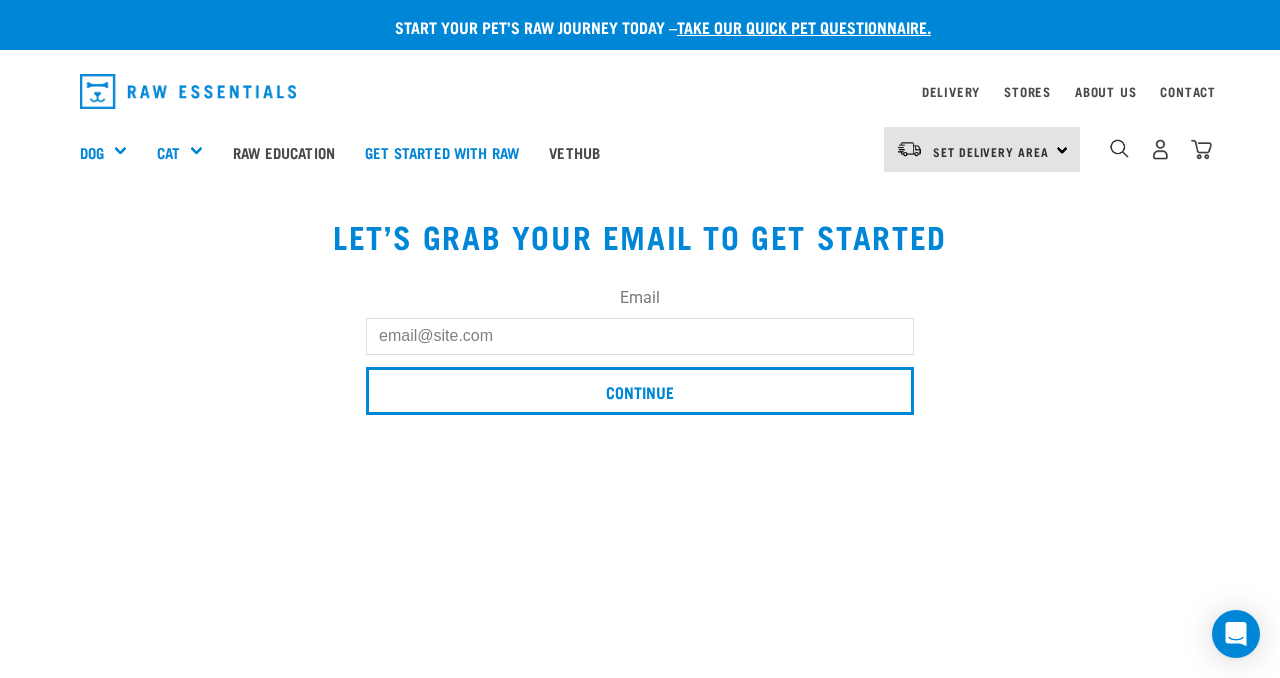 scroll, scrollTop: 0, scrollLeft: 0, axis: both 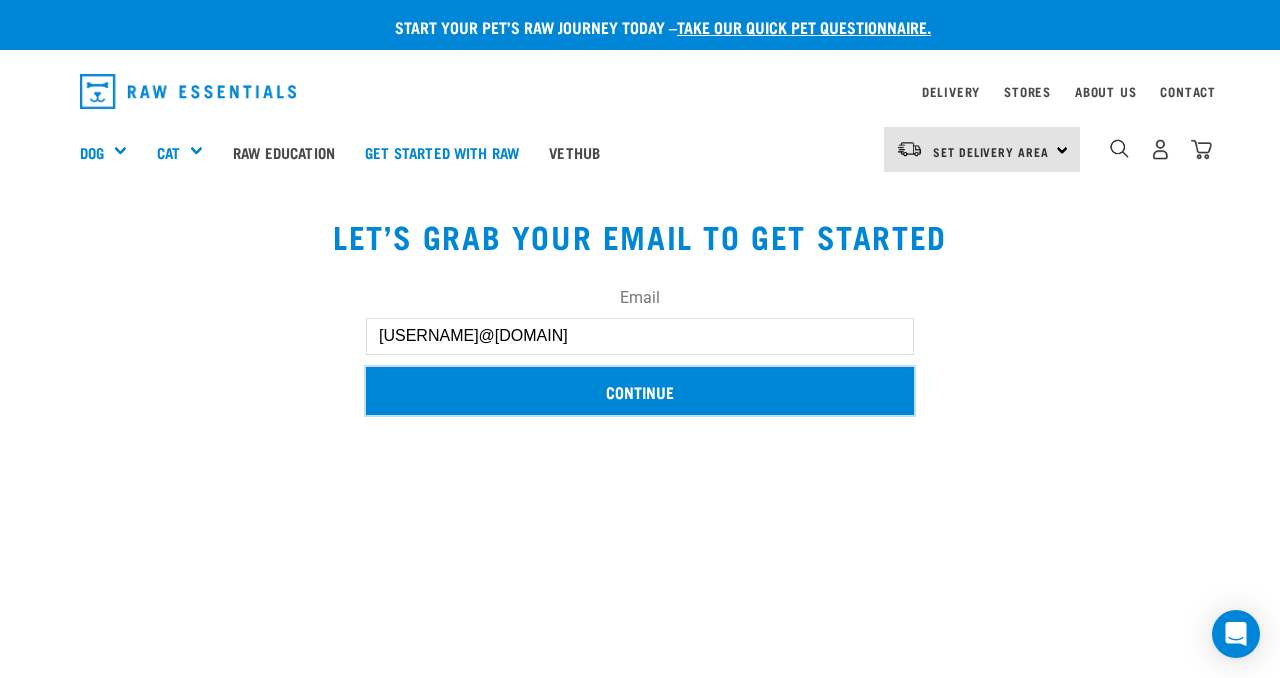 click on "Continue" at bounding box center [640, 391] 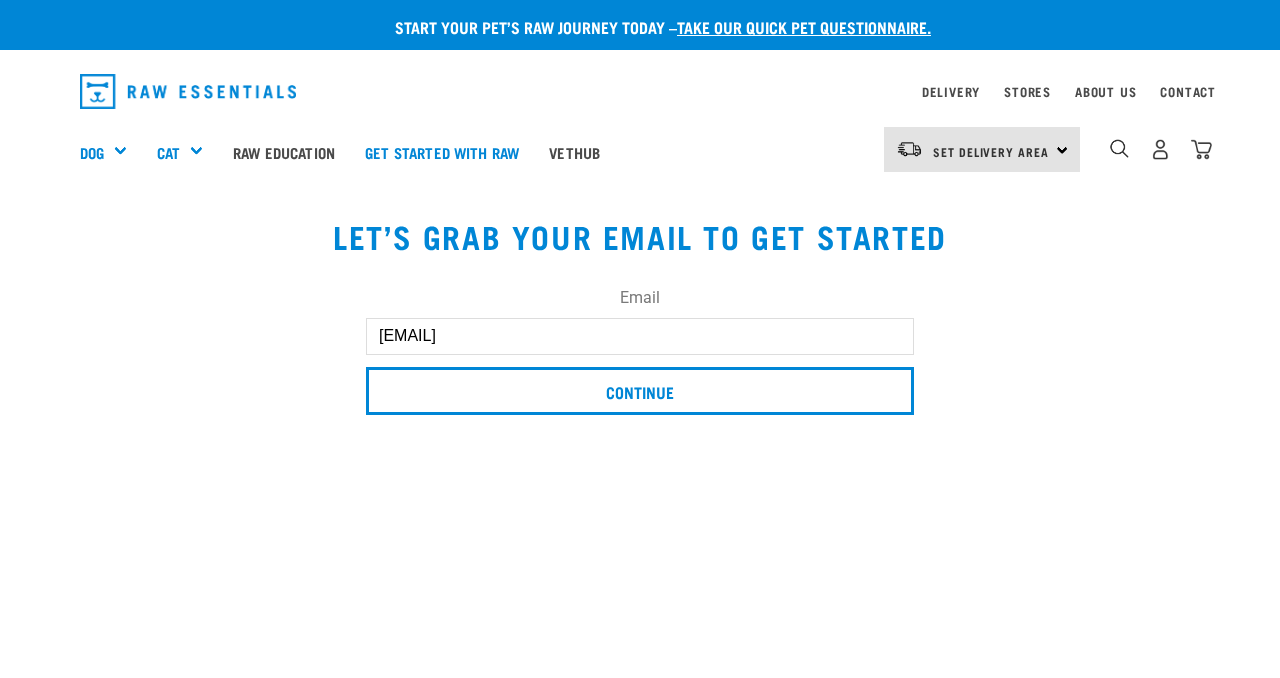 scroll, scrollTop: 0, scrollLeft: 0, axis: both 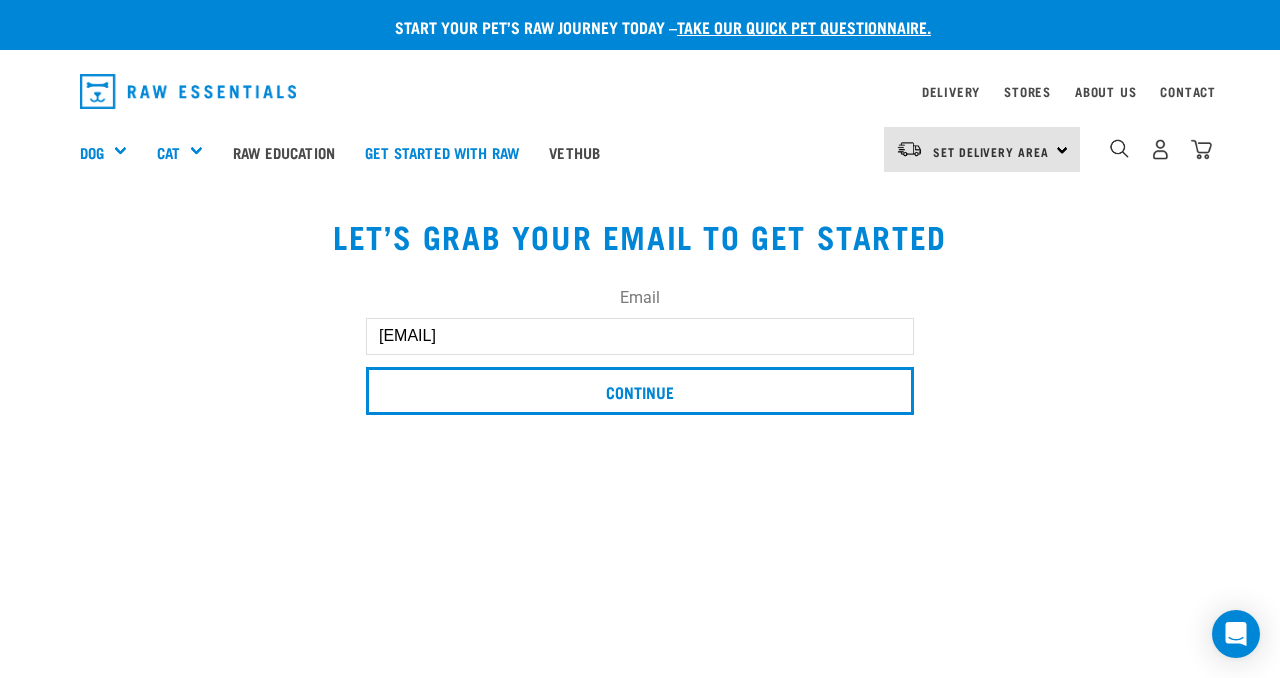 click at bounding box center (25, 51) 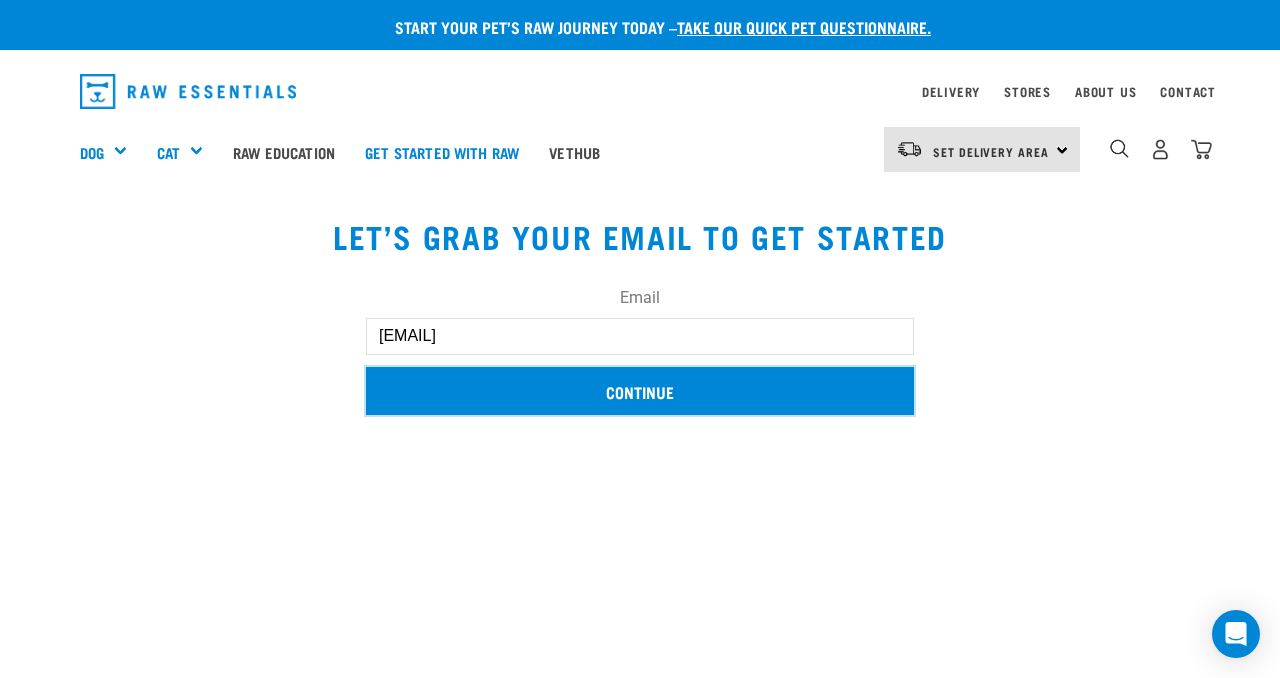 click on "Continue" at bounding box center [640, 391] 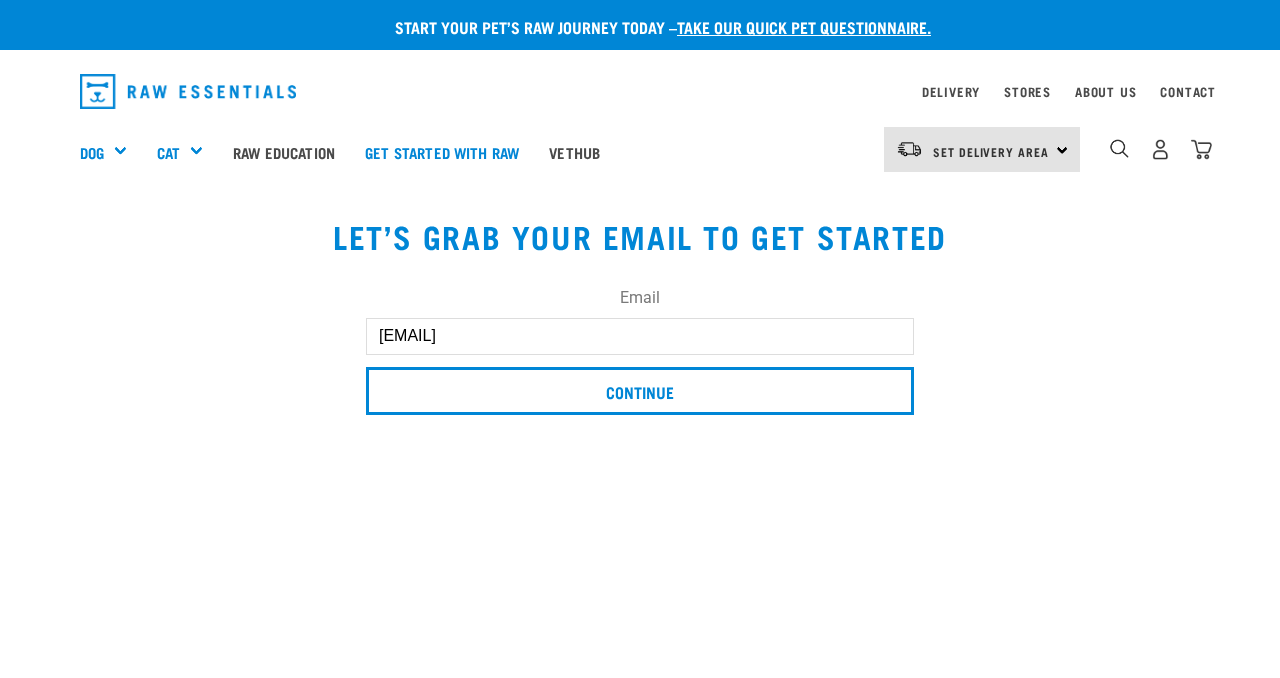 scroll, scrollTop: 0, scrollLeft: 0, axis: both 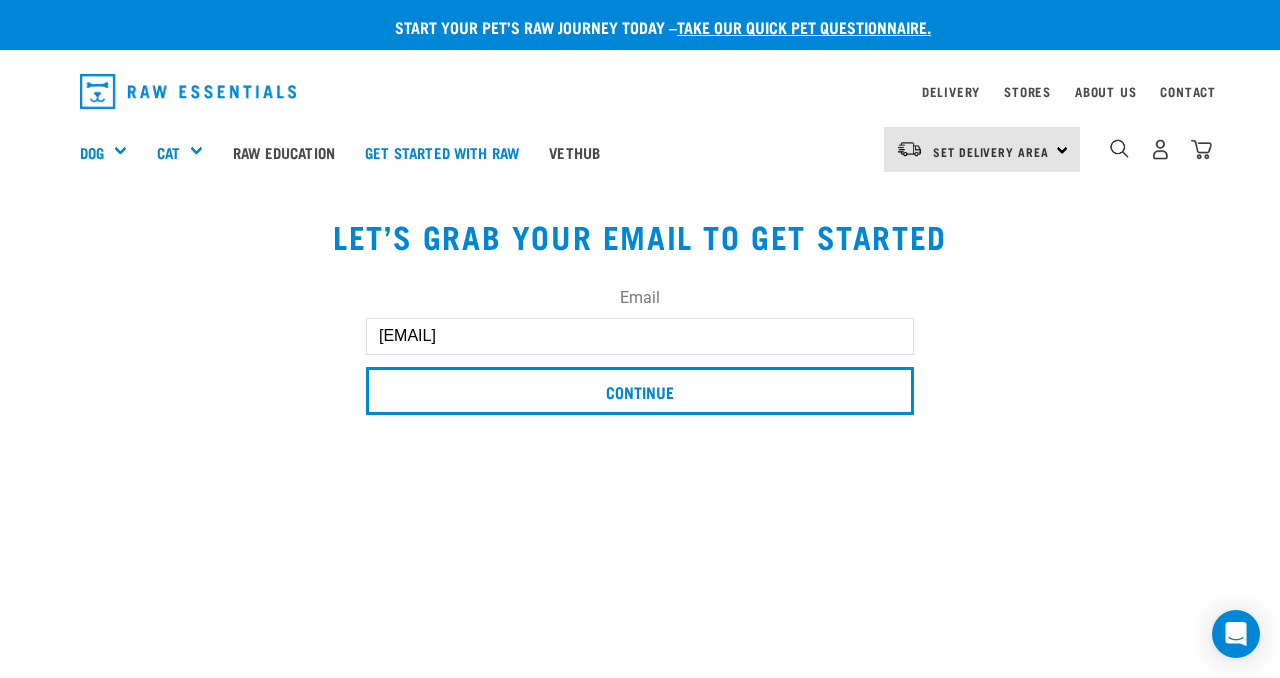 click at bounding box center [25, 51] 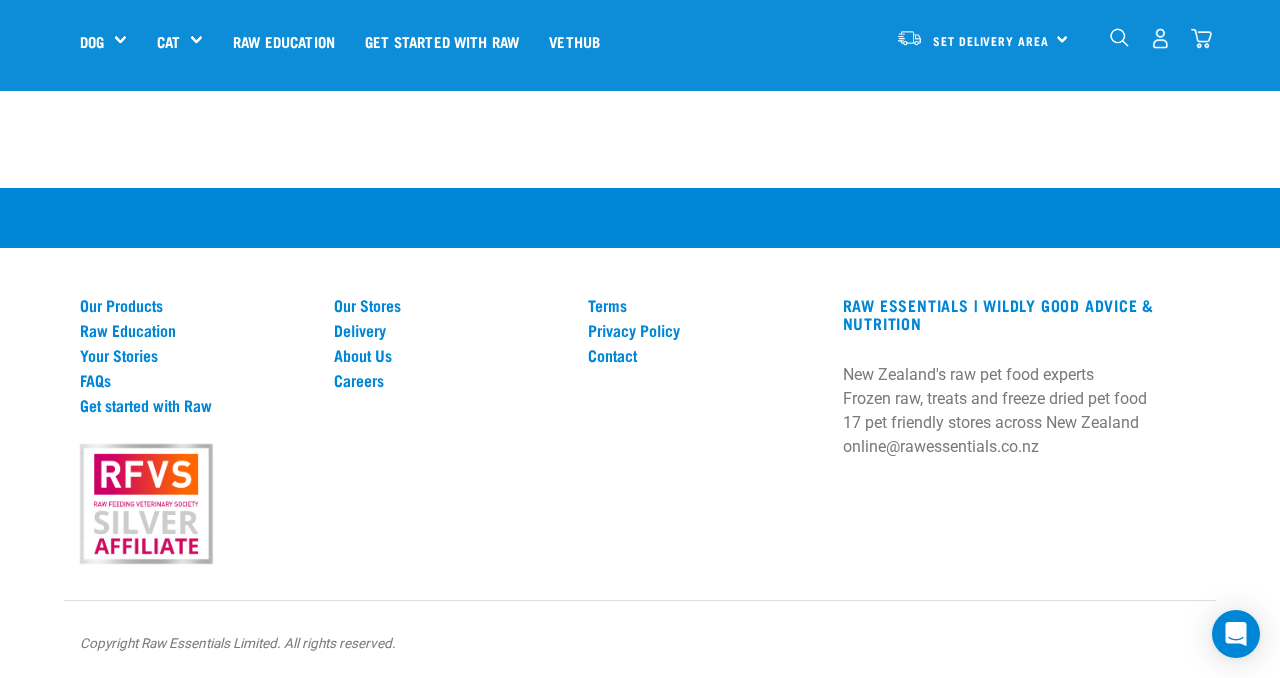 scroll, scrollTop: 0, scrollLeft: 0, axis: both 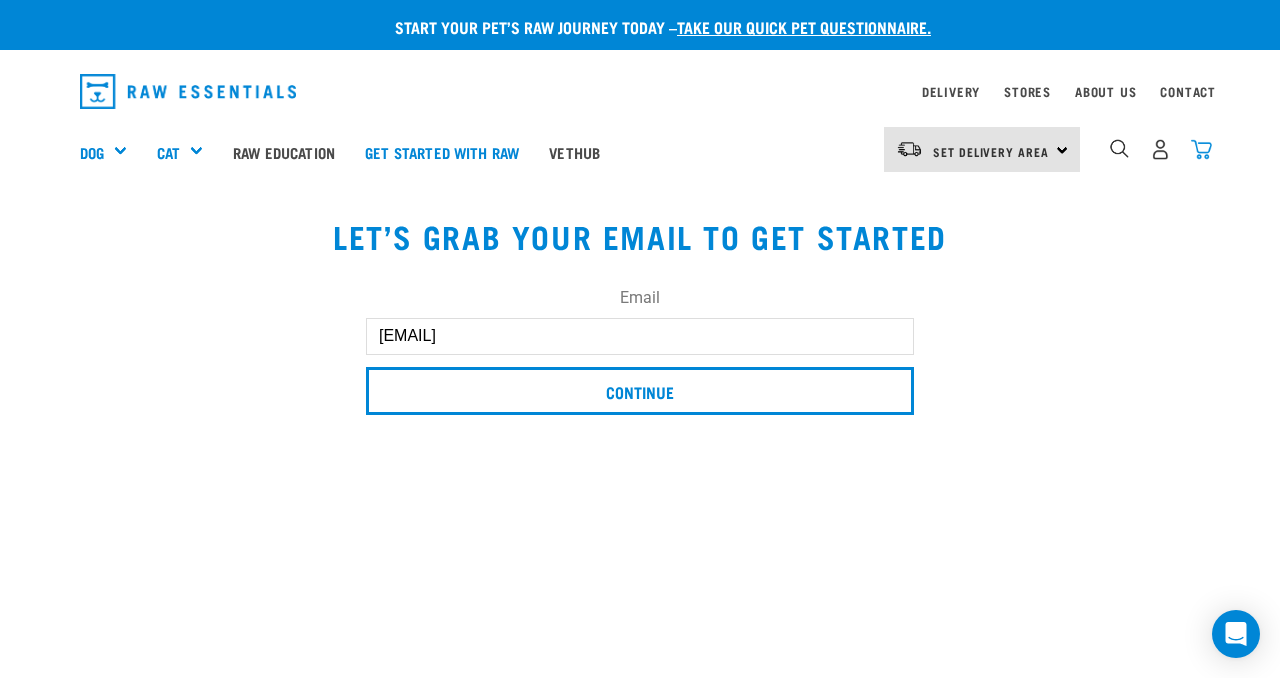 click at bounding box center [1201, 149] 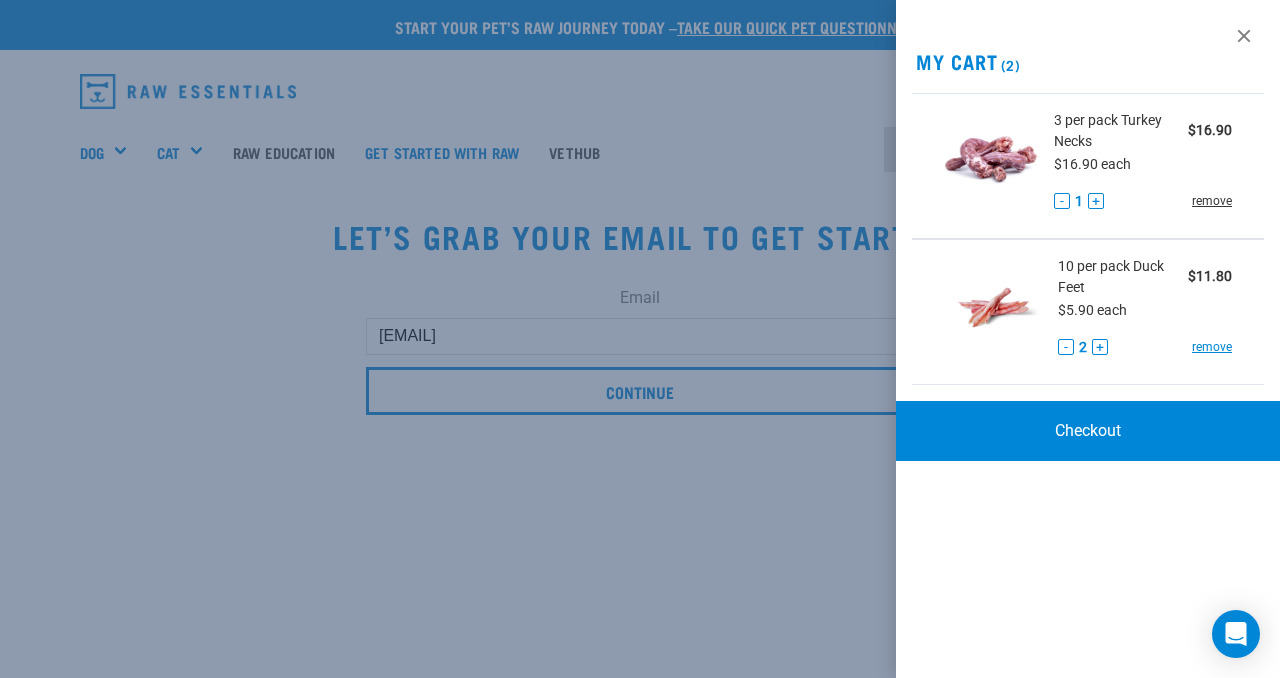 click on "remove" at bounding box center [1212, 201] 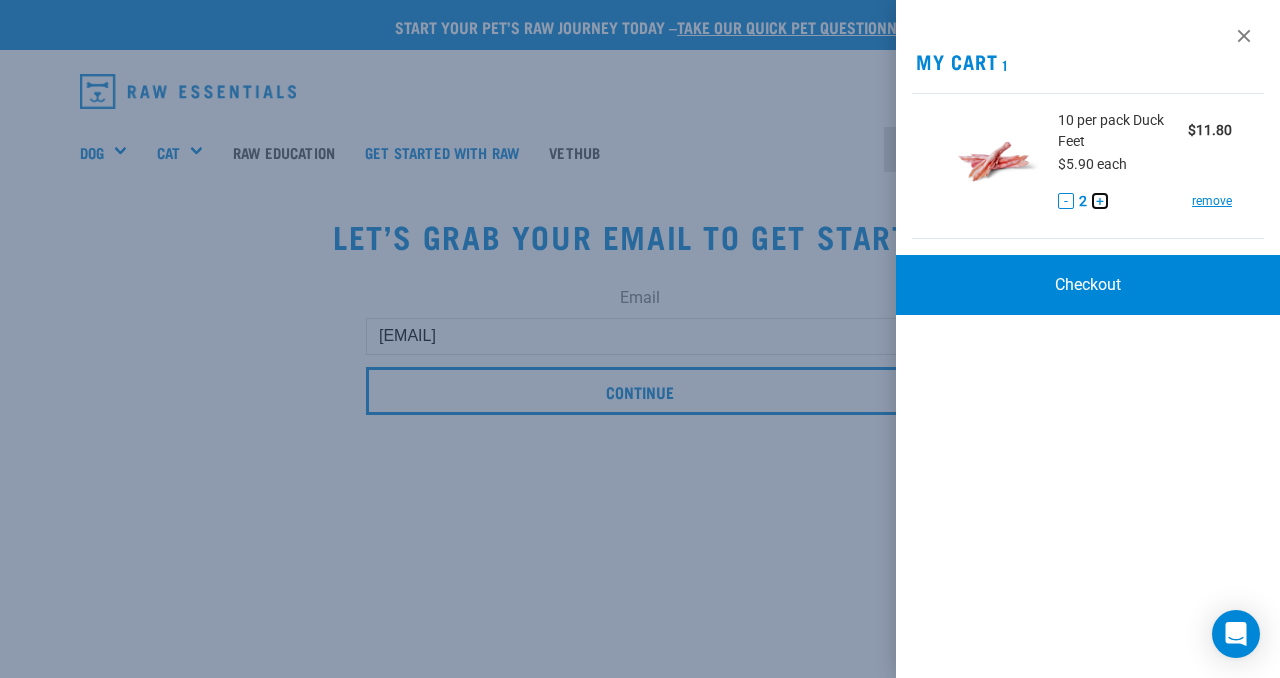 click on "+" at bounding box center [1100, 201] 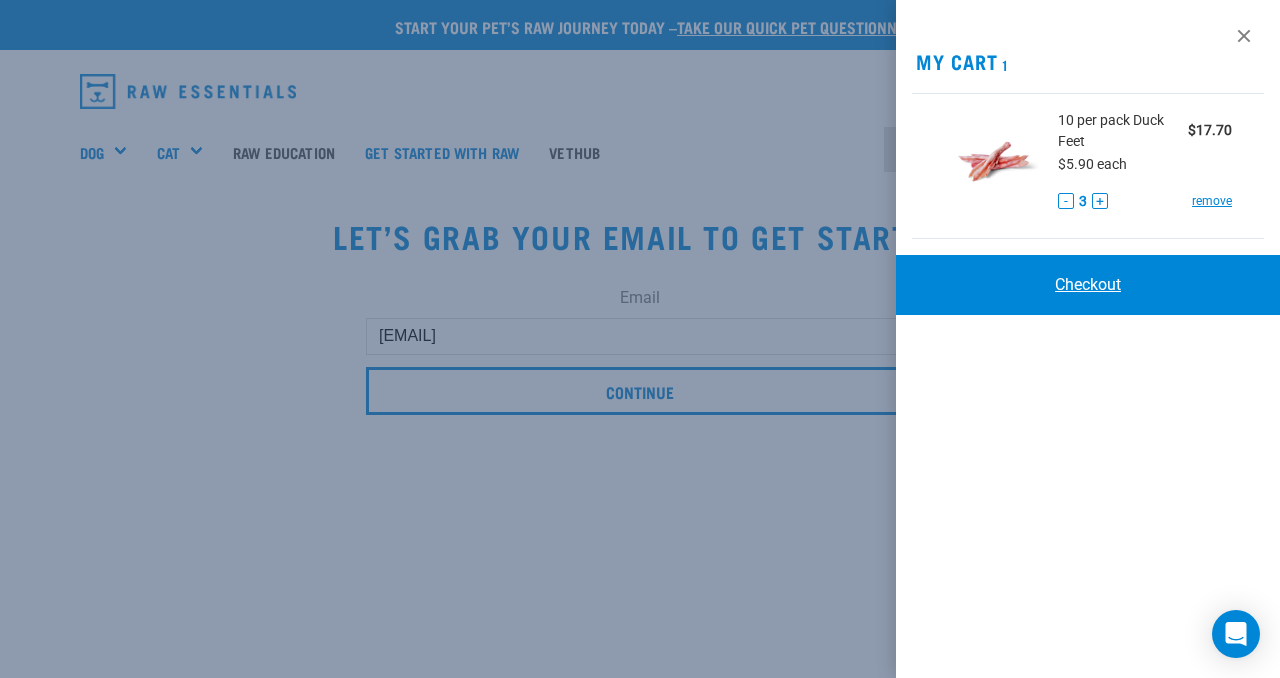 click on "Checkout" at bounding box center (1088, 285) 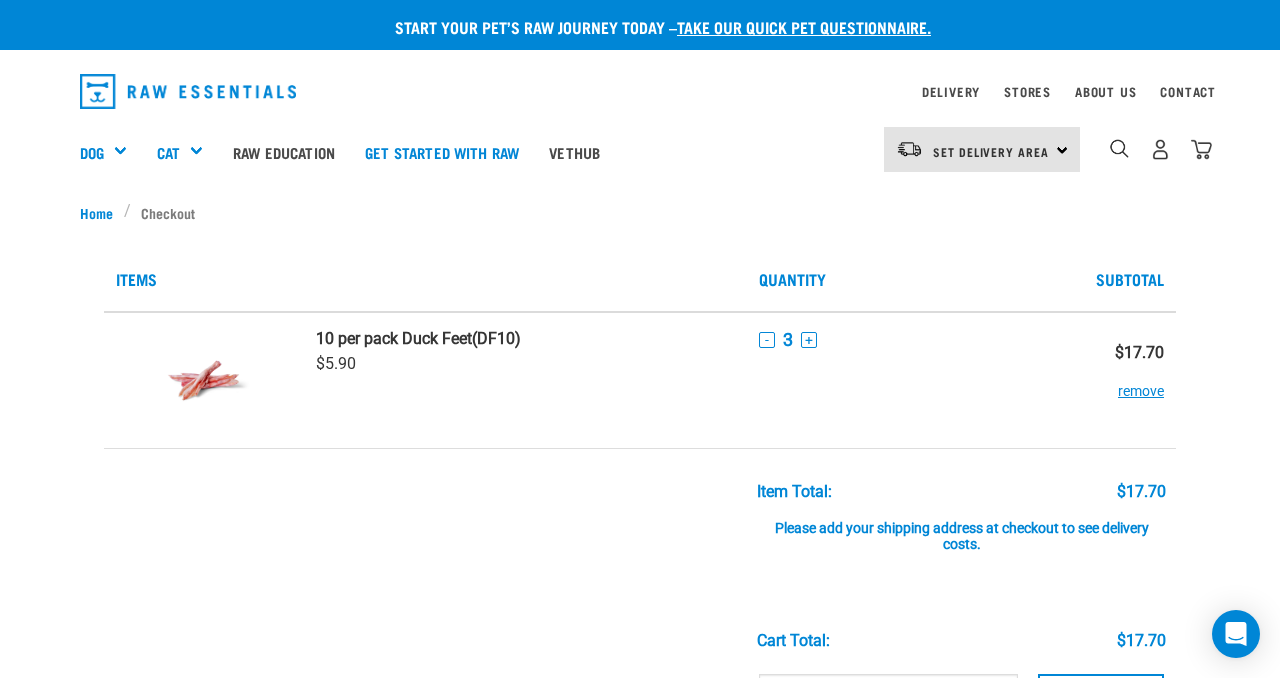 scroll, scrollTop: 0, scrollLeft: 0, axis: both 